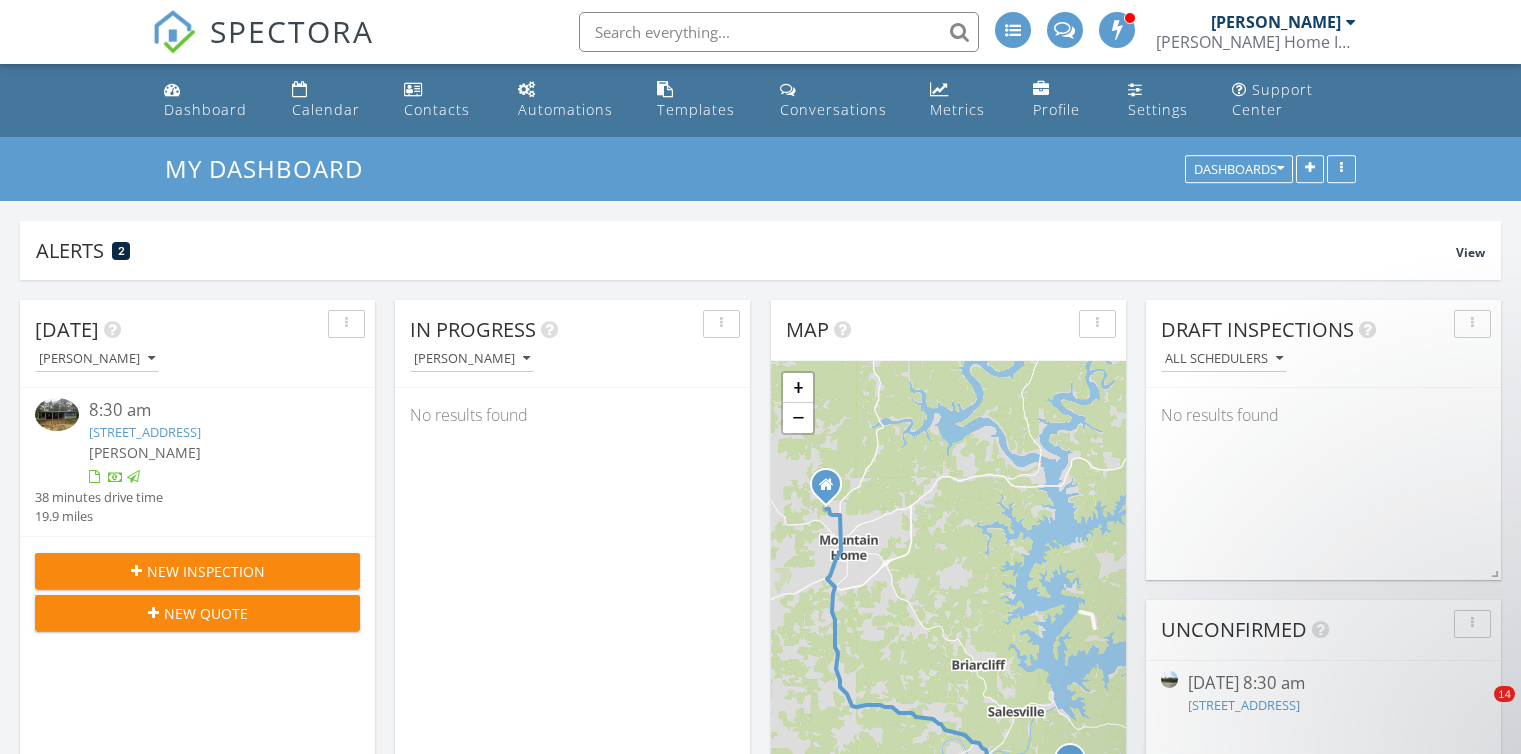 scroll, scrollTop: 0, scrollLeft: 0, axis: both 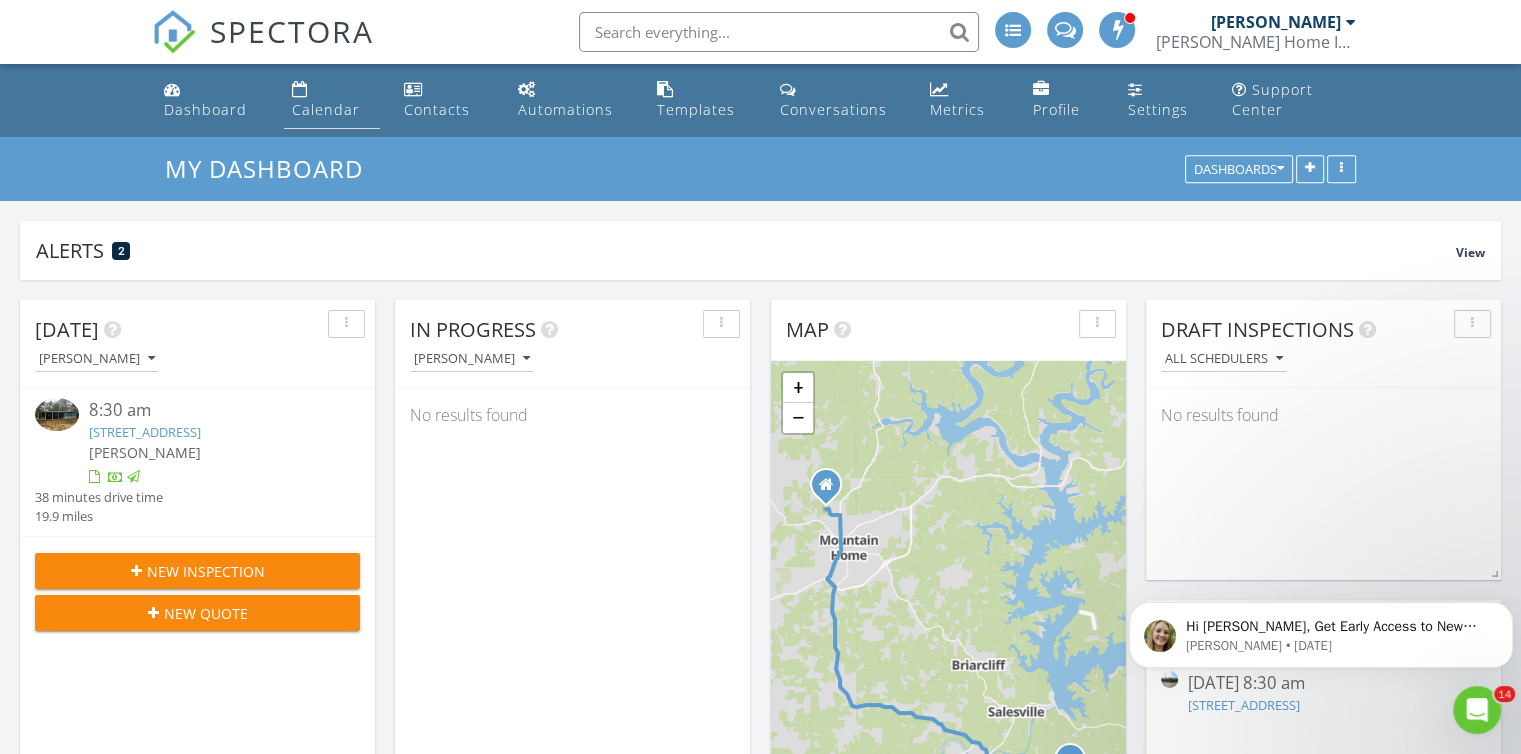 click on "Calendar" at bounding box center (326, 109) 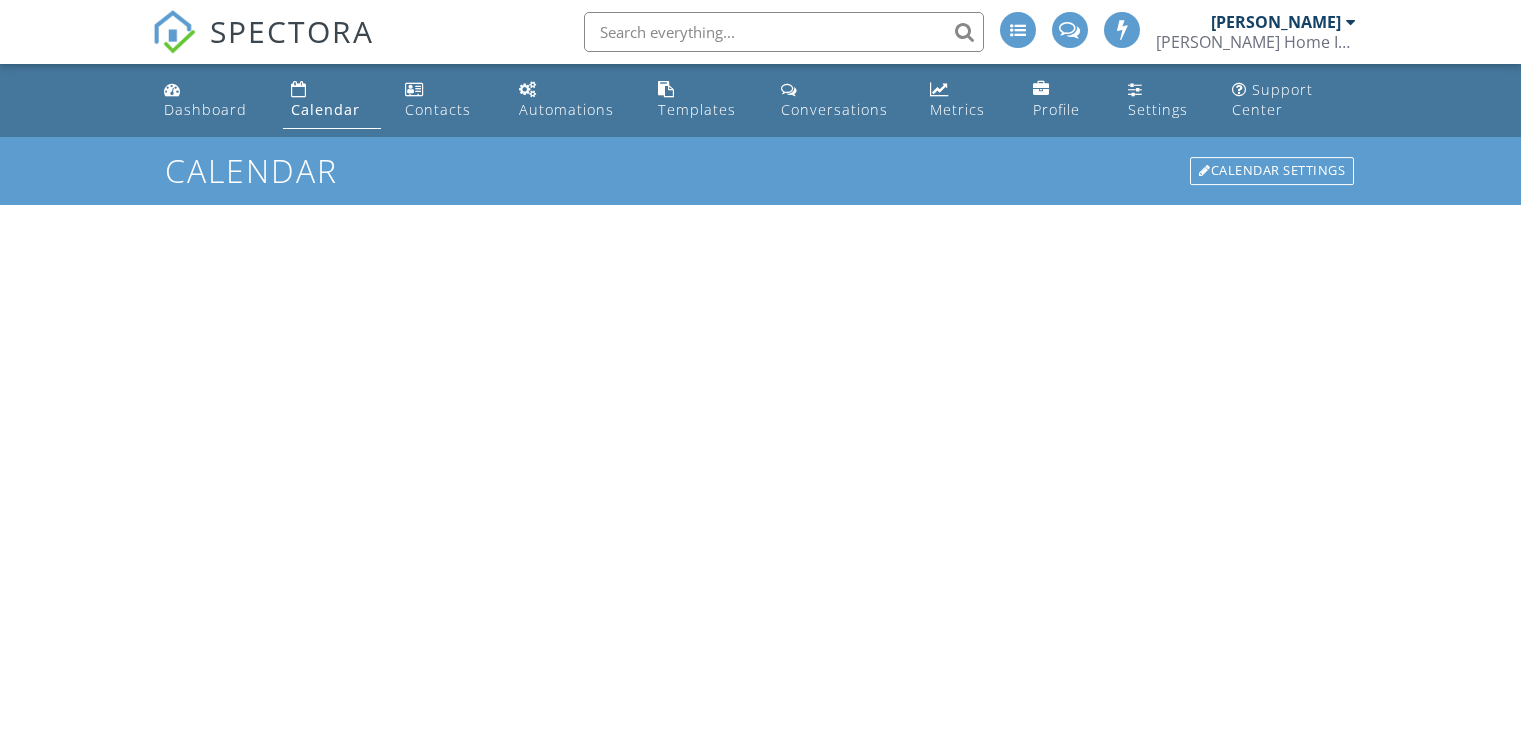 scroll, scrollTop: 0, scrollLeft: 0, axis: both 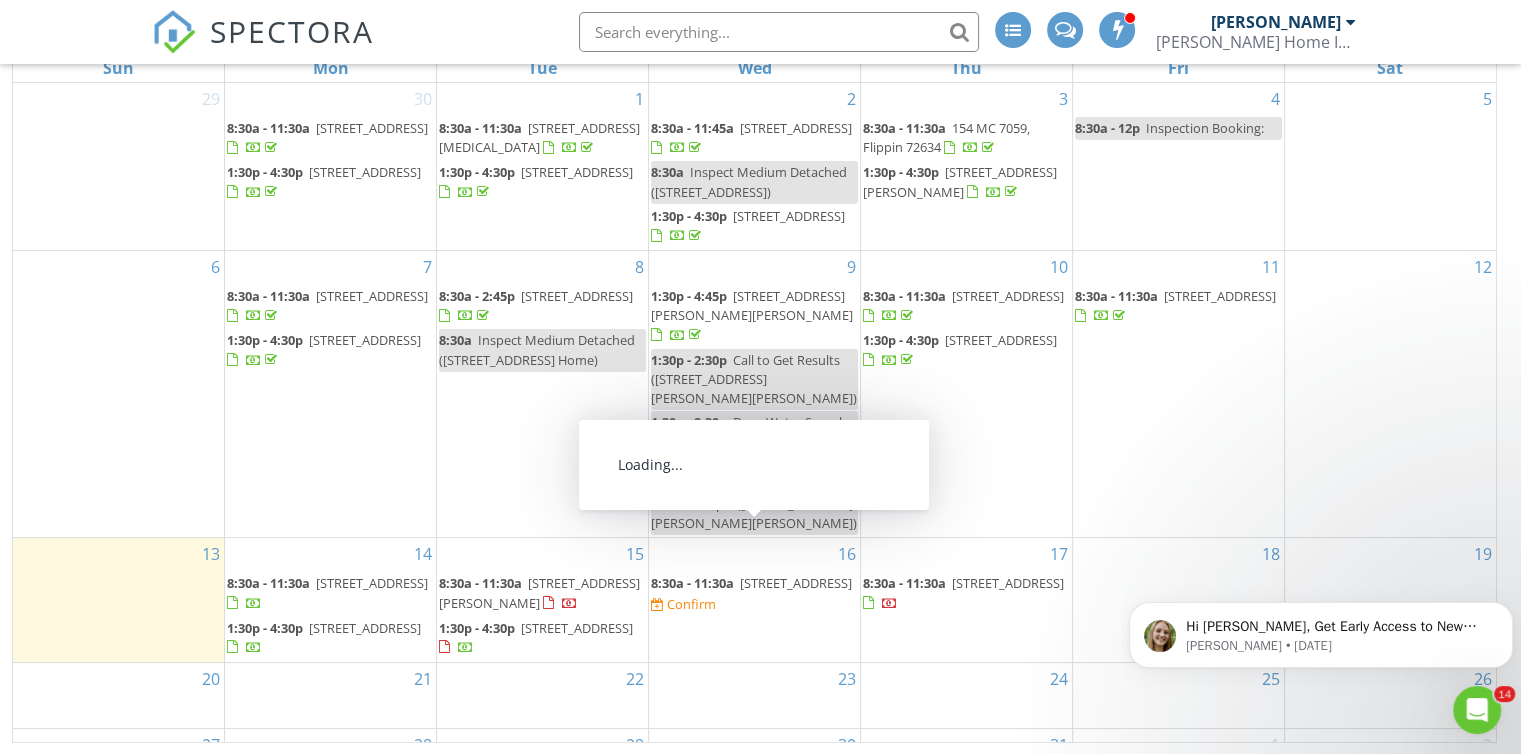 click on "1092 hwy 62 East, Yellville 72687" at bounding box center (796, 583) 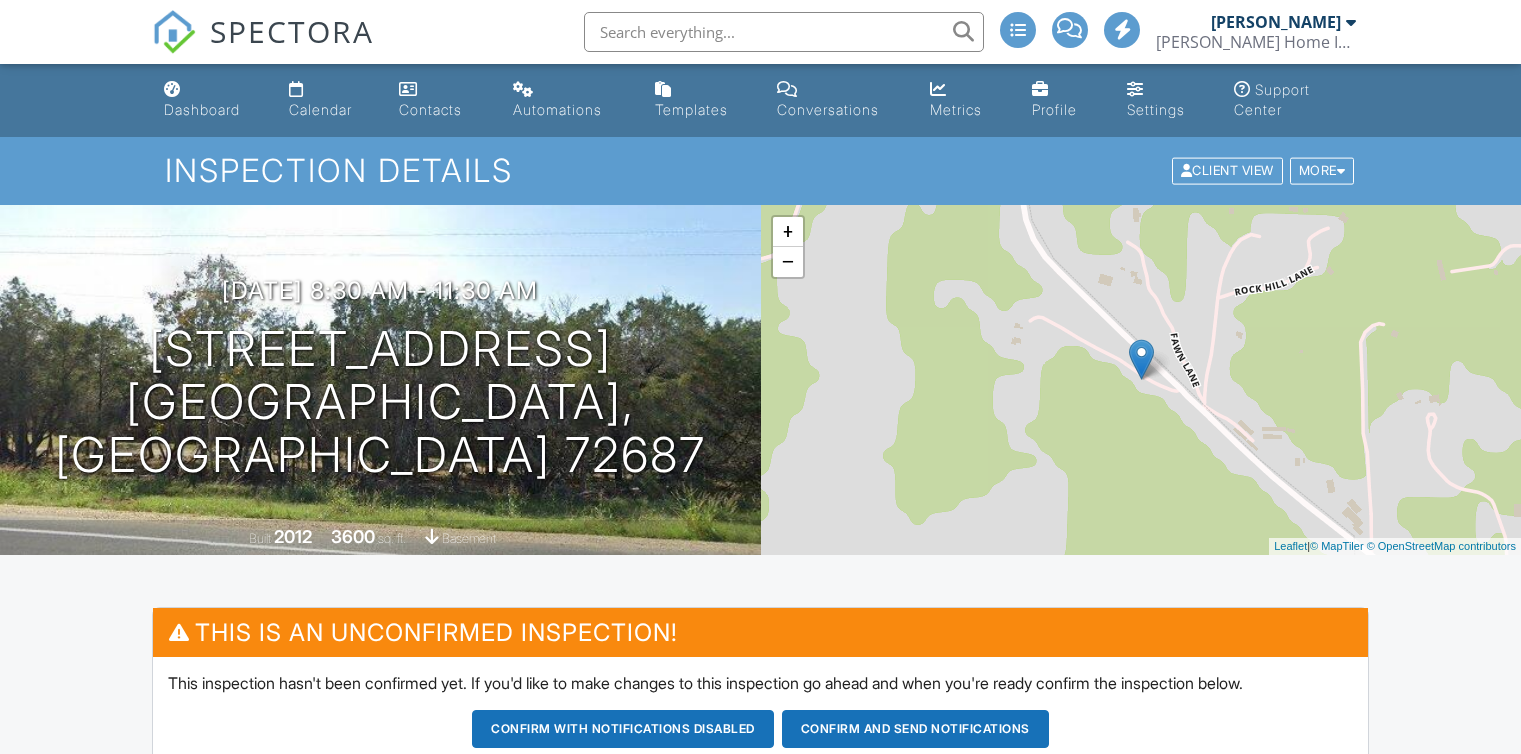scroll, scrollTop: 256, scrollLeft: 0, axis: vertical 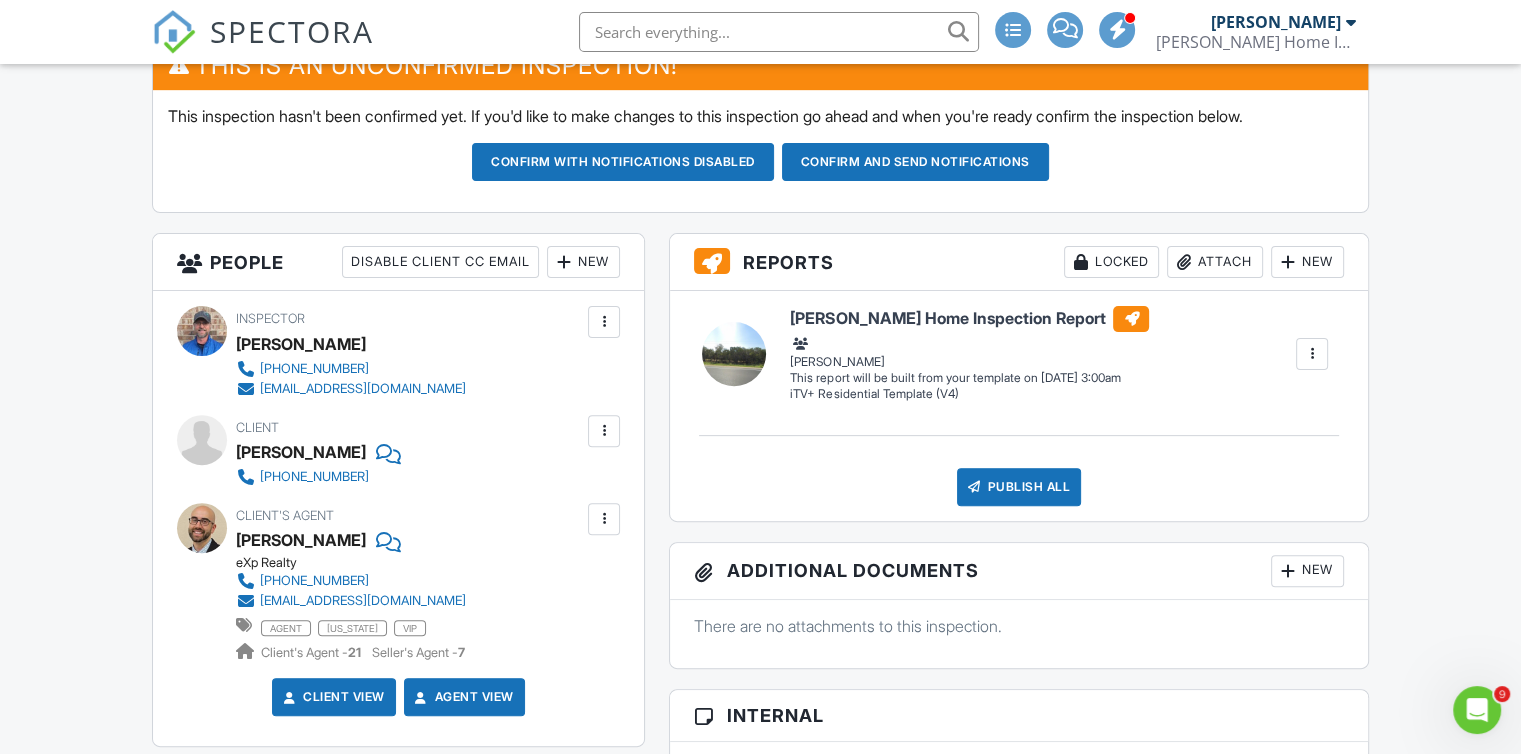 click on "SPECTORA
Matt Hooyer
Hooyer Home Inspections
Role:
Inspector
Change Role
Dashboard
New Inspection
Inspections
Calendar
Template Editor
Contacts
Automations
Team
Metrics
Payments
Data Exports
Billing
Conversations
Tasks
Reporting
Advanced
Equipment
Settings
What's New
Sign Out
Change Active Role
Your account has more than one possible role. Please choose how you'd like to view the site:
Company/Agency
City
Role
Dashboard
Calendar
Contacts
Automations
Templates
Conversations
Metrics
Profile
Settings
Support Center
Inspection Details
More" at bounding box center [760, 1133] 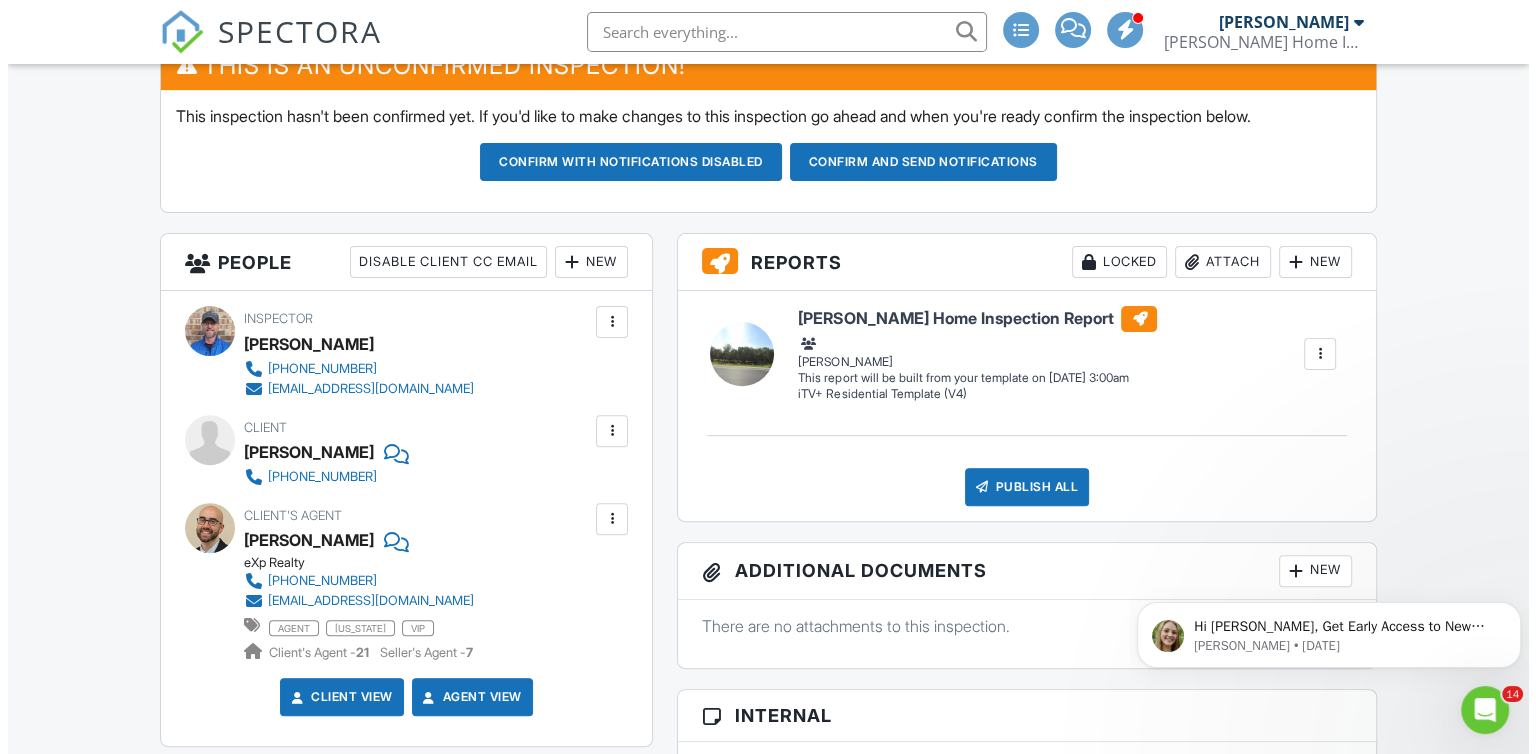 scroll, scrollTop: 0, scrollLeft: 0, axis: both 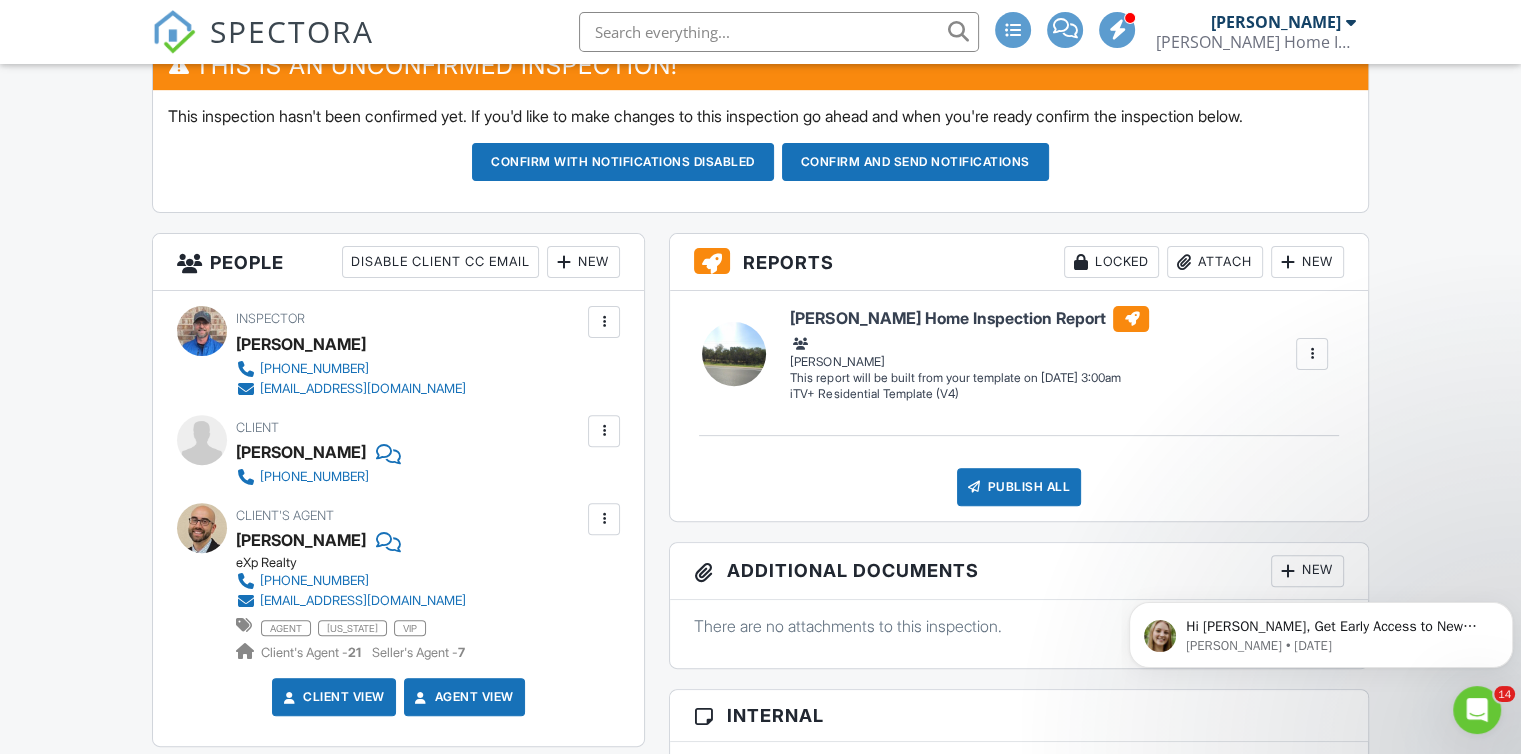 click at bounding box center (604, 431) 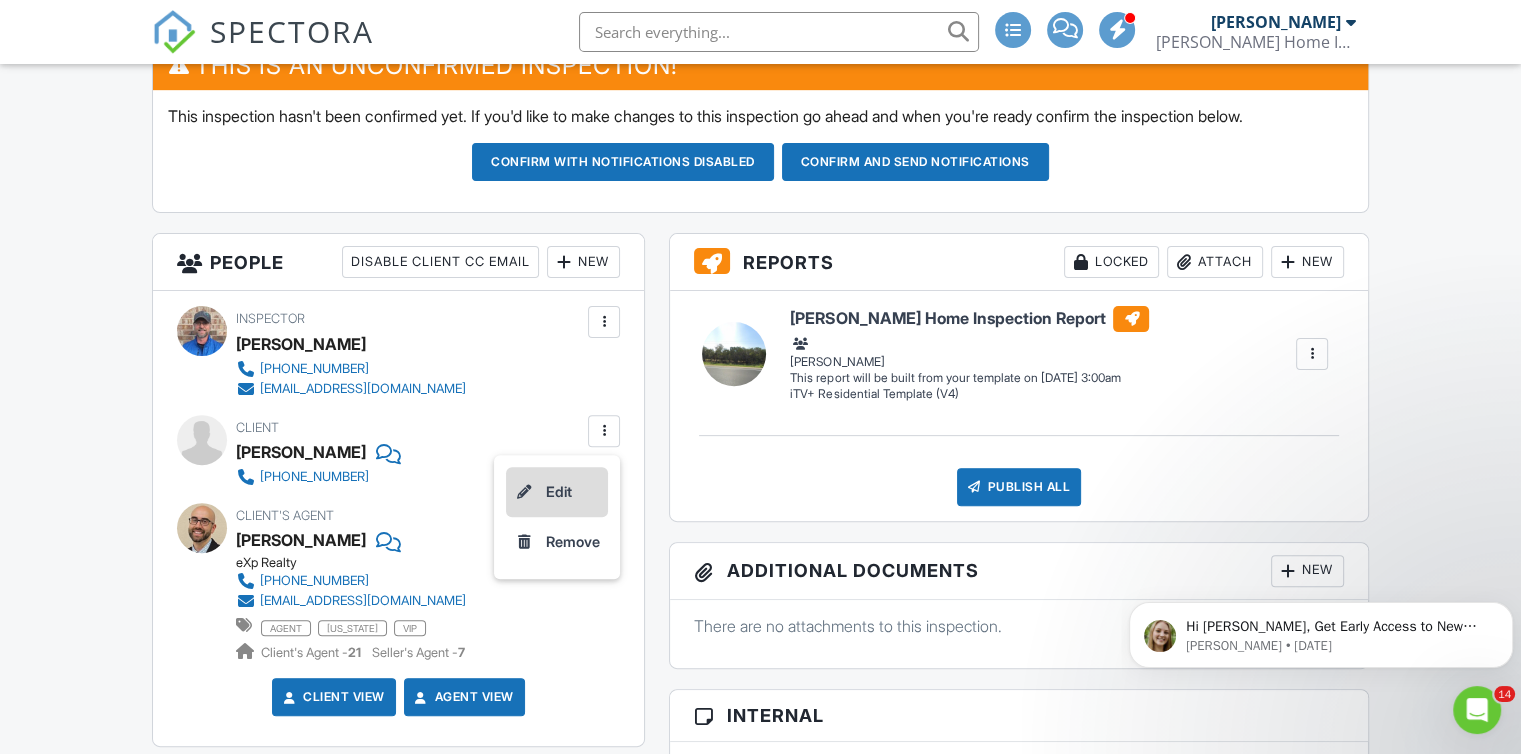 click on "Edit" at bounding box center (557, 492) 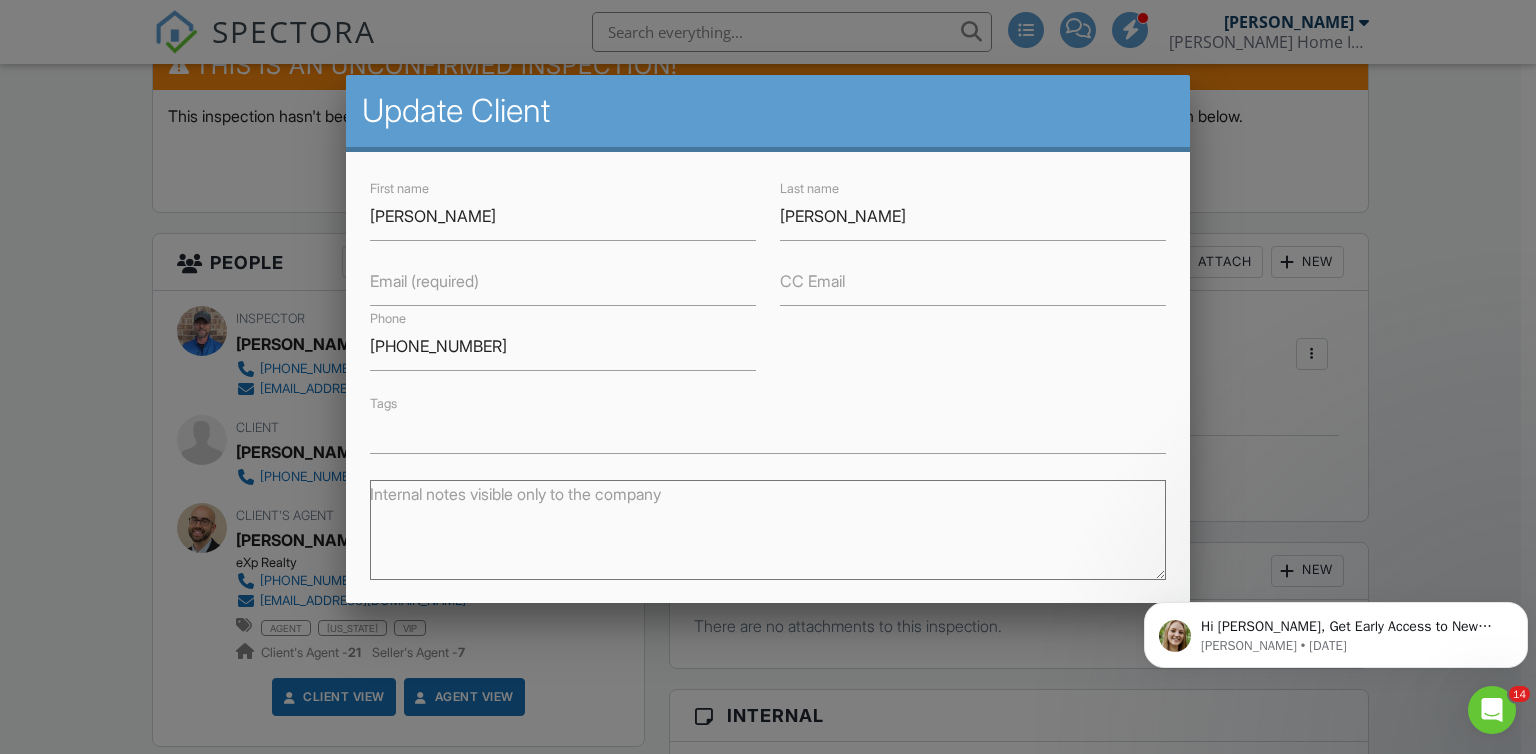 click on "Email (required)" at bounding box center (424, 281) 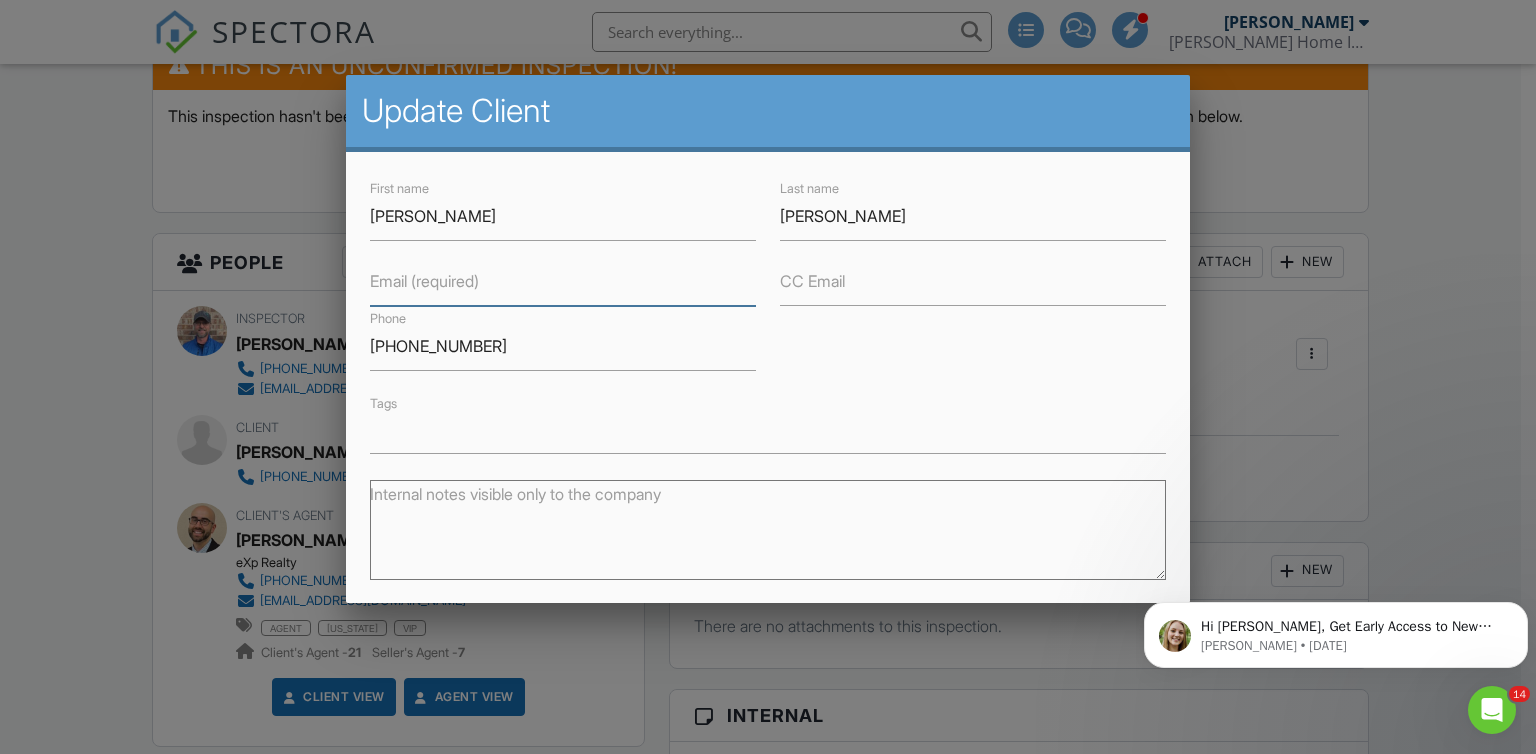 click on "Email (required)" at bounding box center [563, 281] 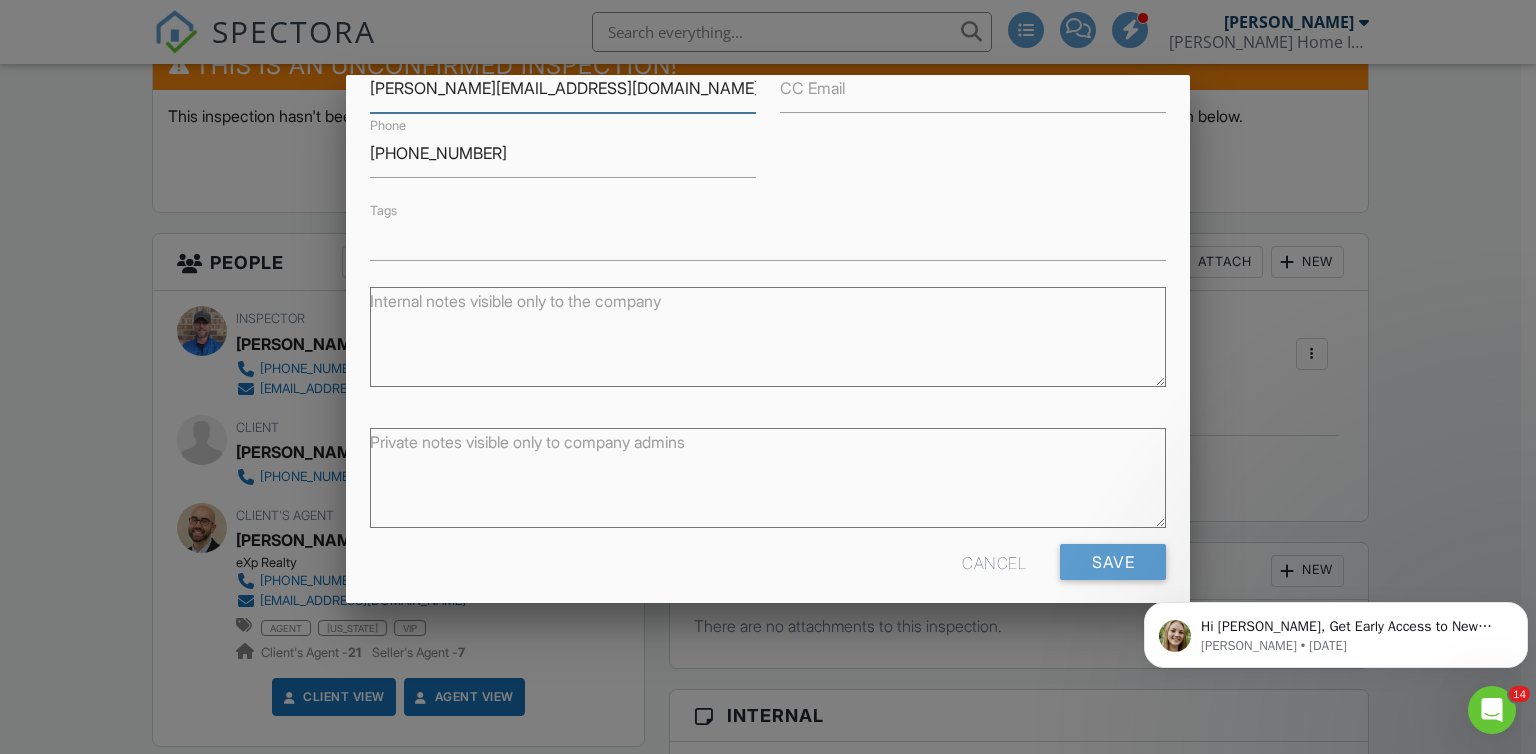 scroll, scrollTop: 208, scrollLeft: 0, axis: vertical 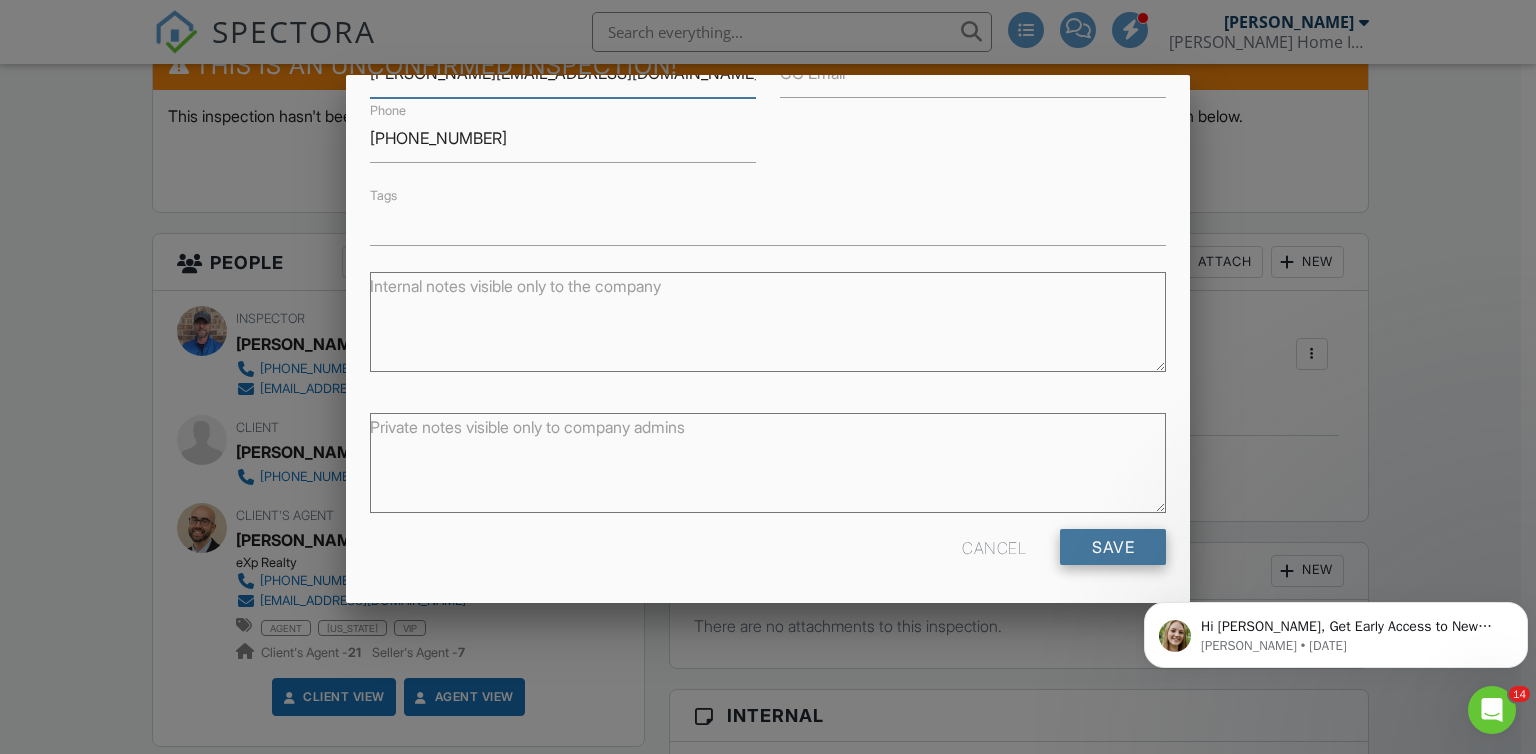 type on "chris@cartersjewelchest.com" 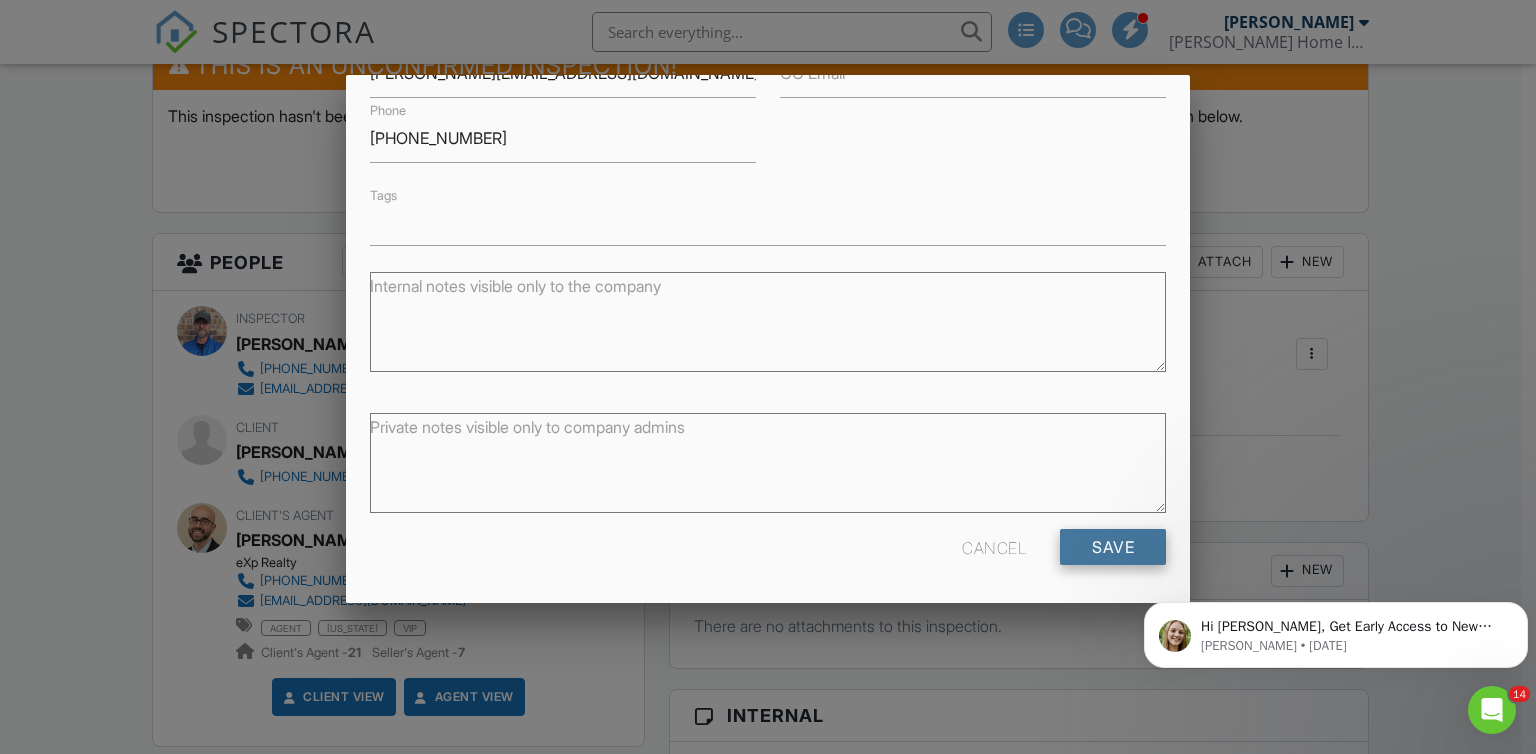 click on "Save" at bounding box center [1113, 547] 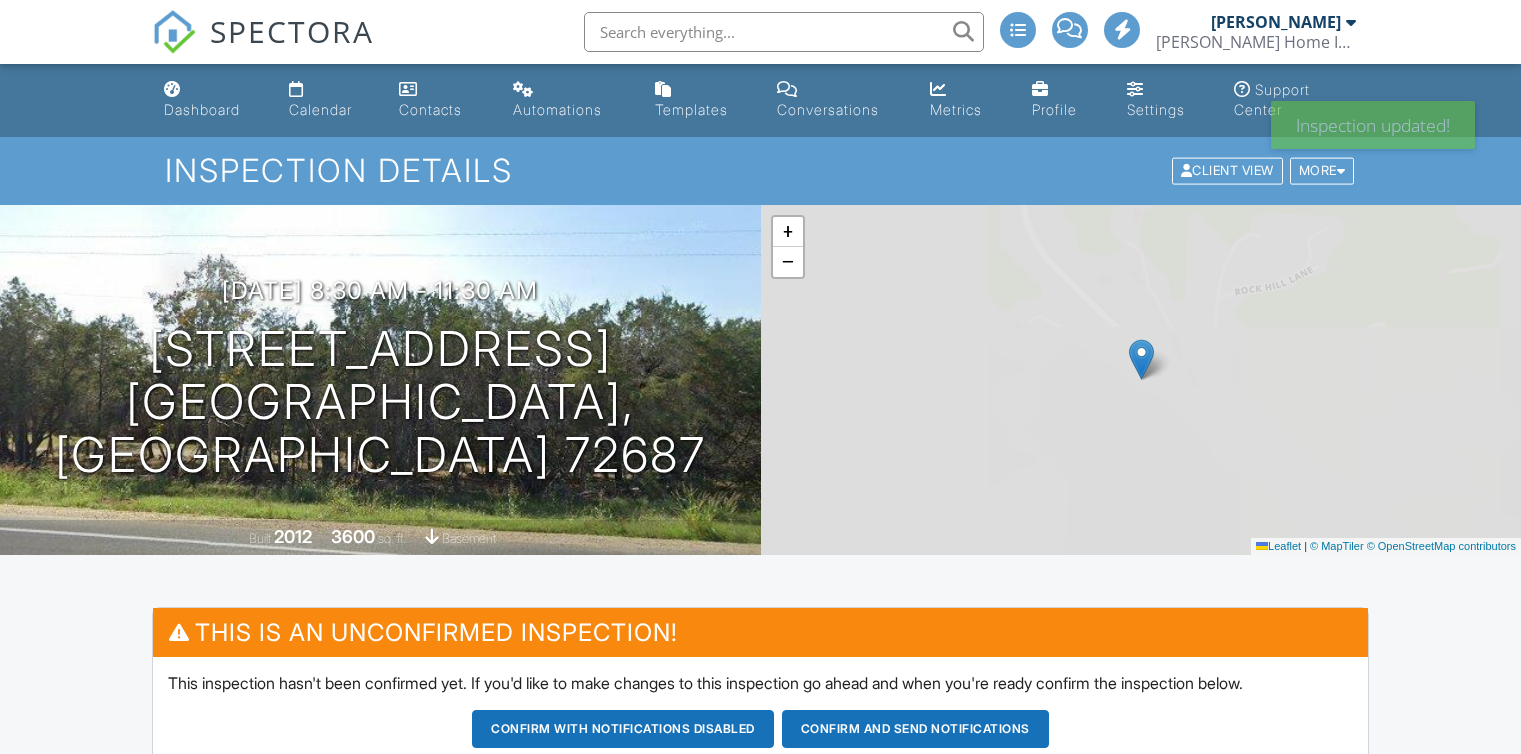 scroll, scrollTop: 0, scrollLeft: 0, axis: both 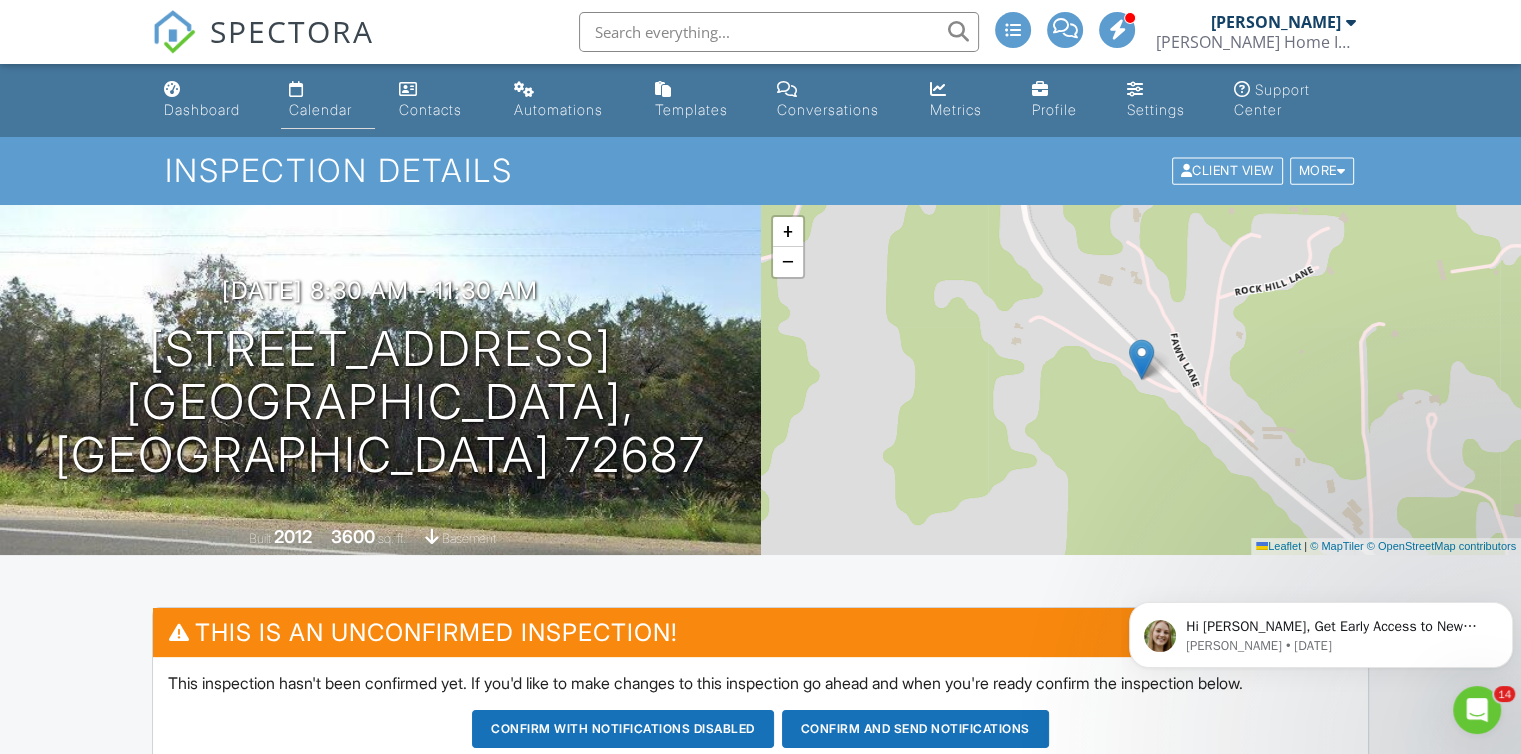 click on "Calendar" at bounding box center (320, 109) 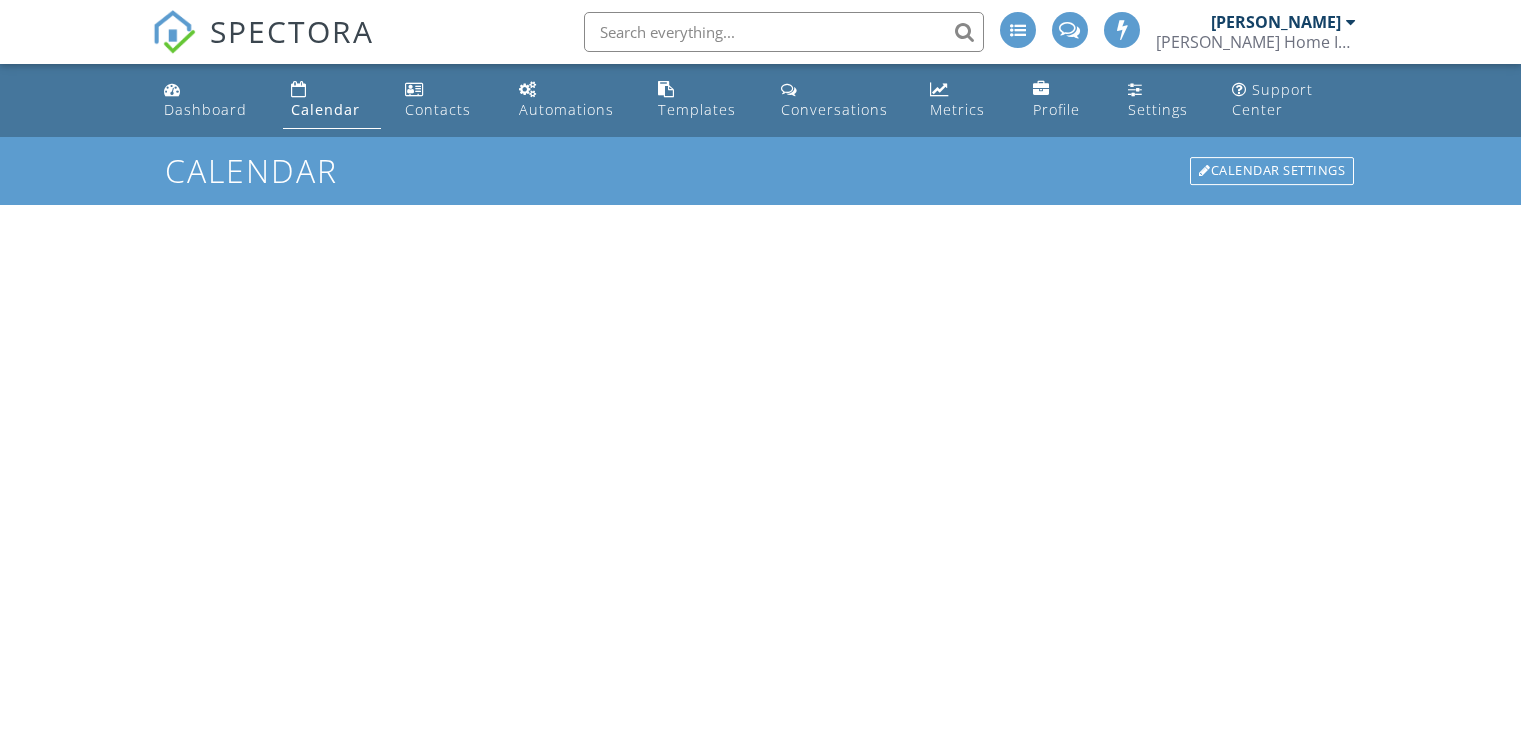 scroll, scrollTop: 0, scrollLeft: 0, axis: both 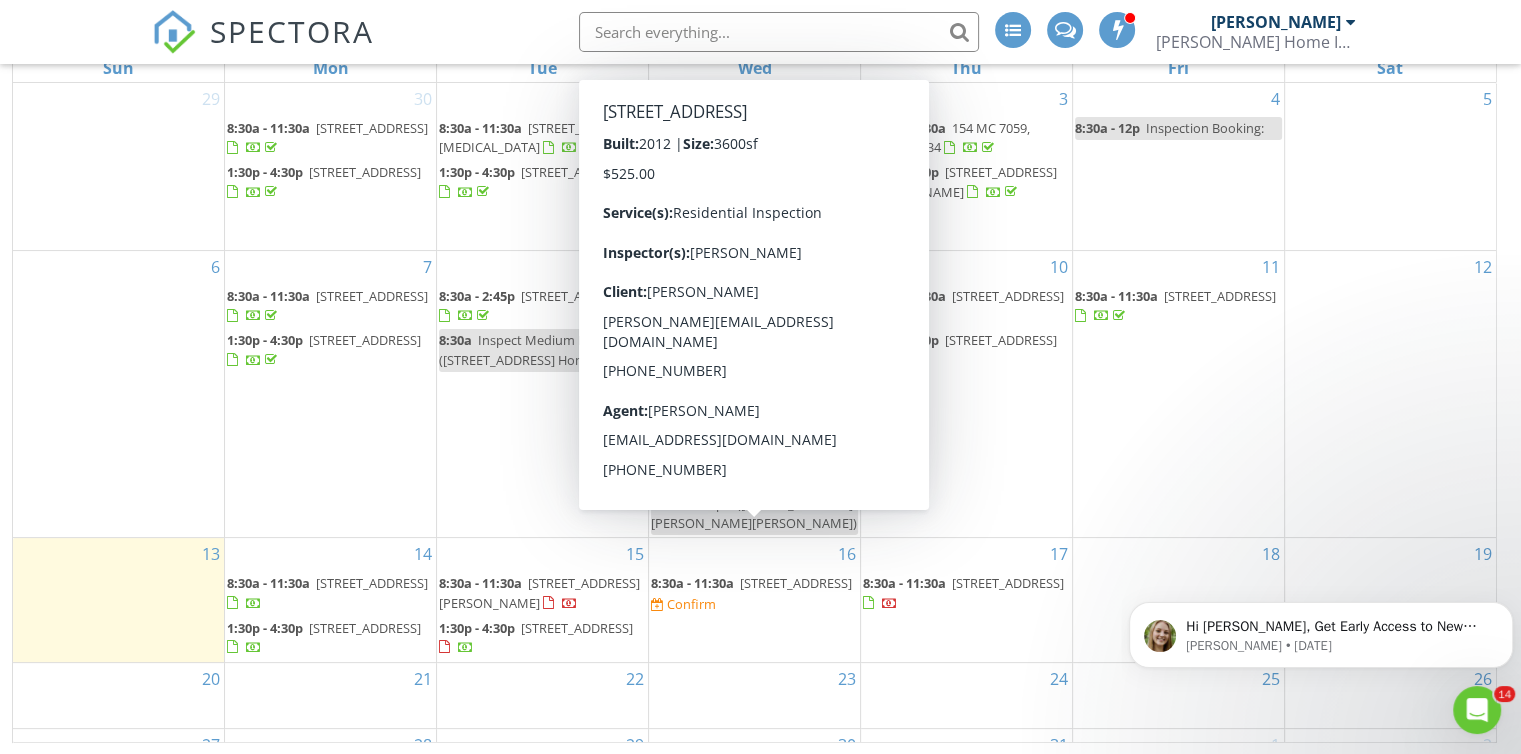 click on "[STREET_ADDRESS]" at bounding box center [796, 583] 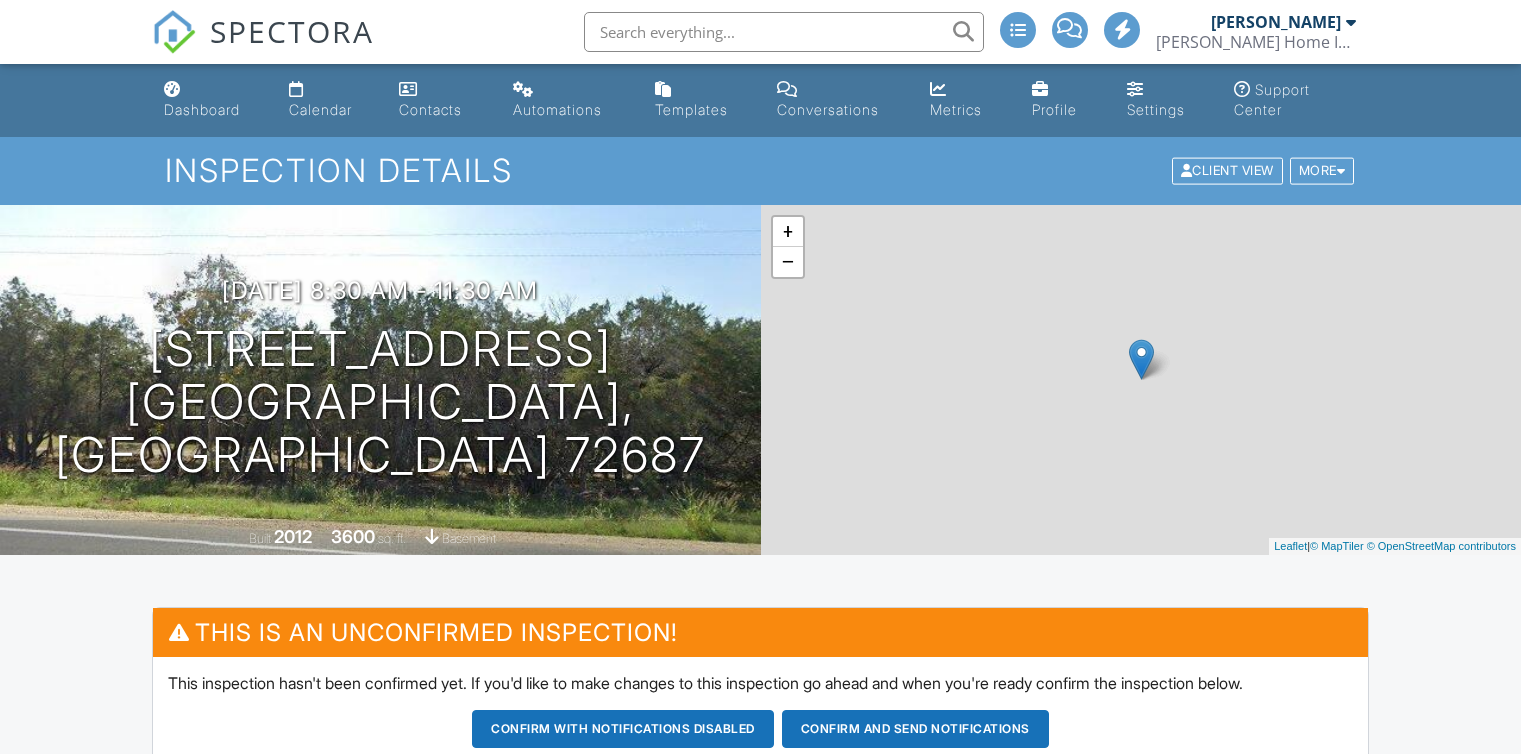 scroll, scrollTop: 0, scrollLeft: 0, axis: both 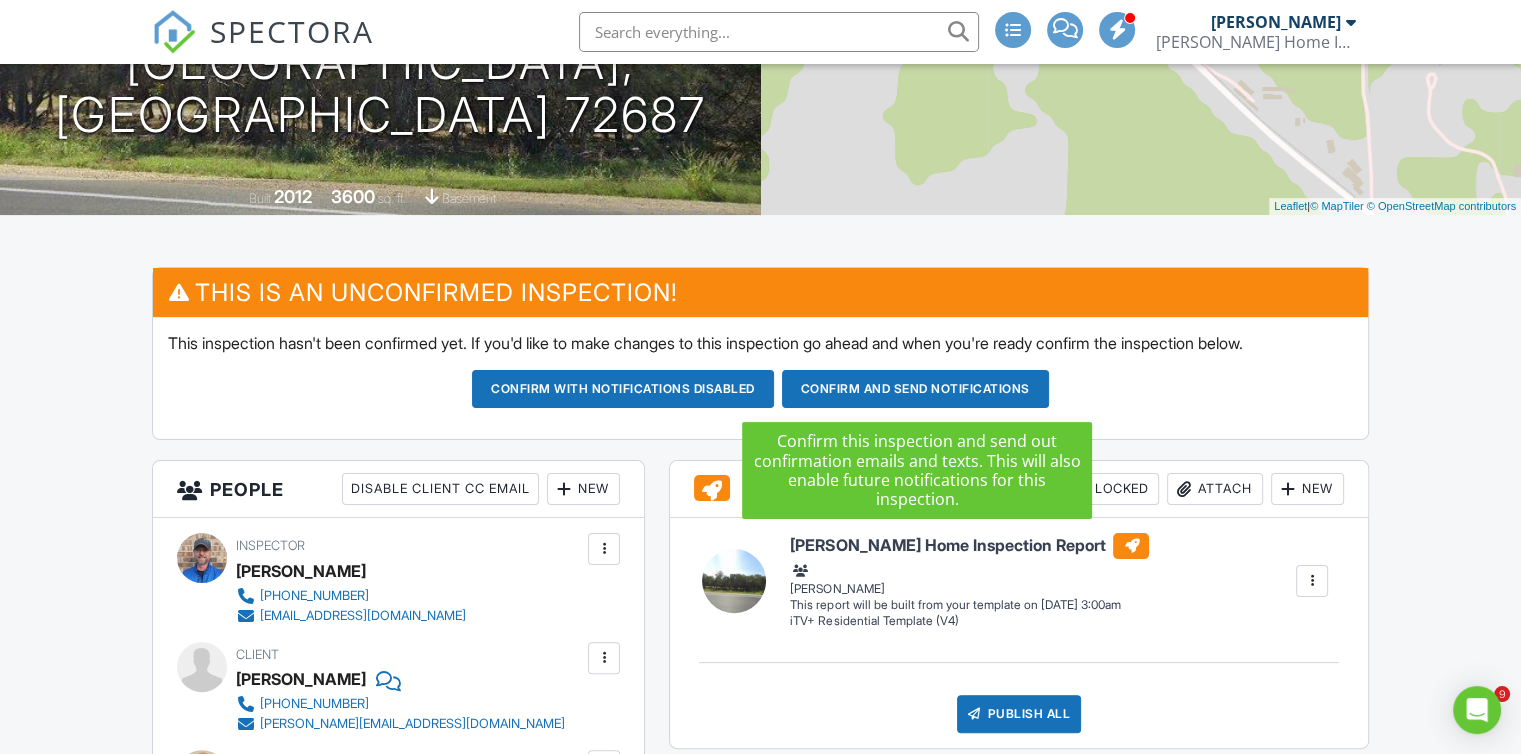 click on "Confirm and send notifications" at bounding box center [623, 389] 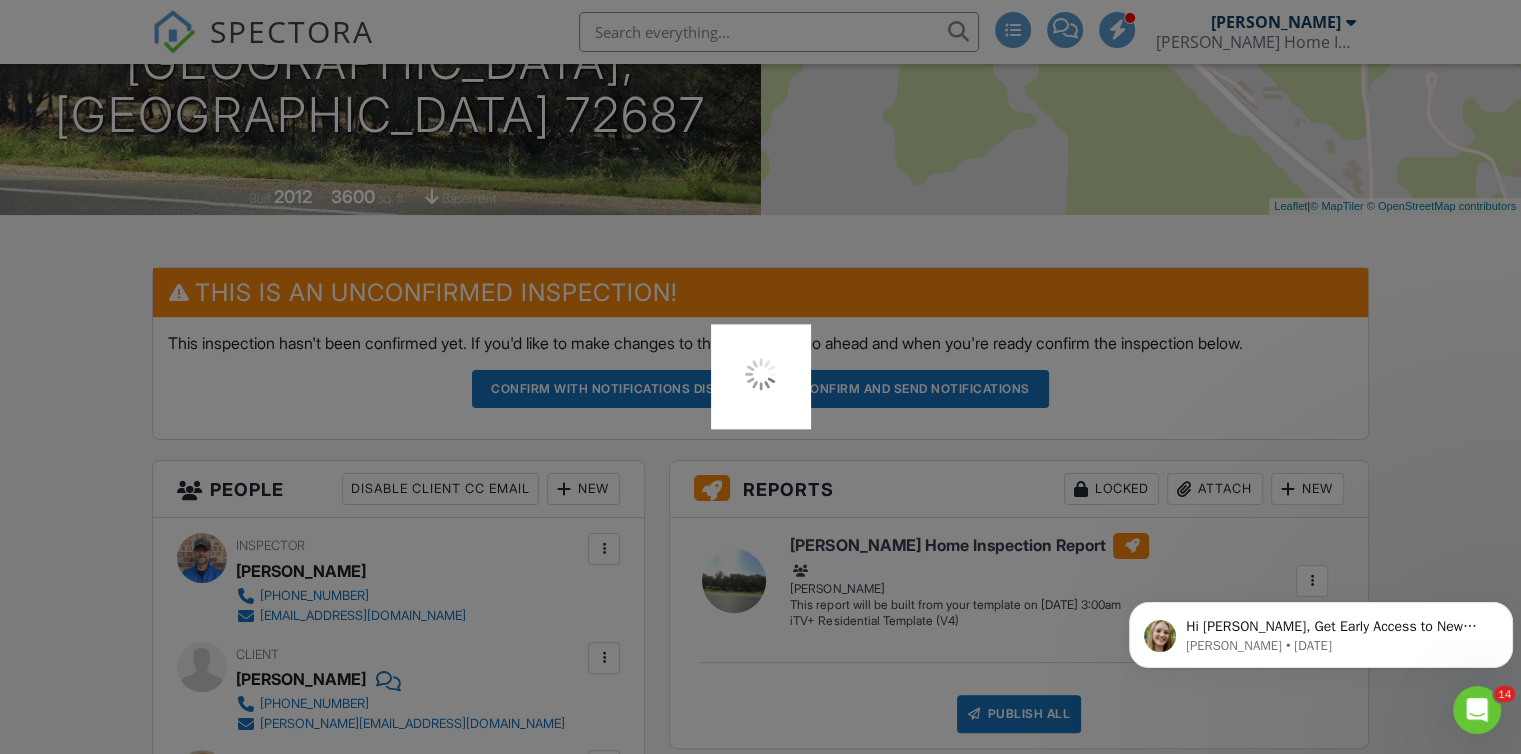 scroll, scrollTop: 0, scrollLeft: 0, axis: both 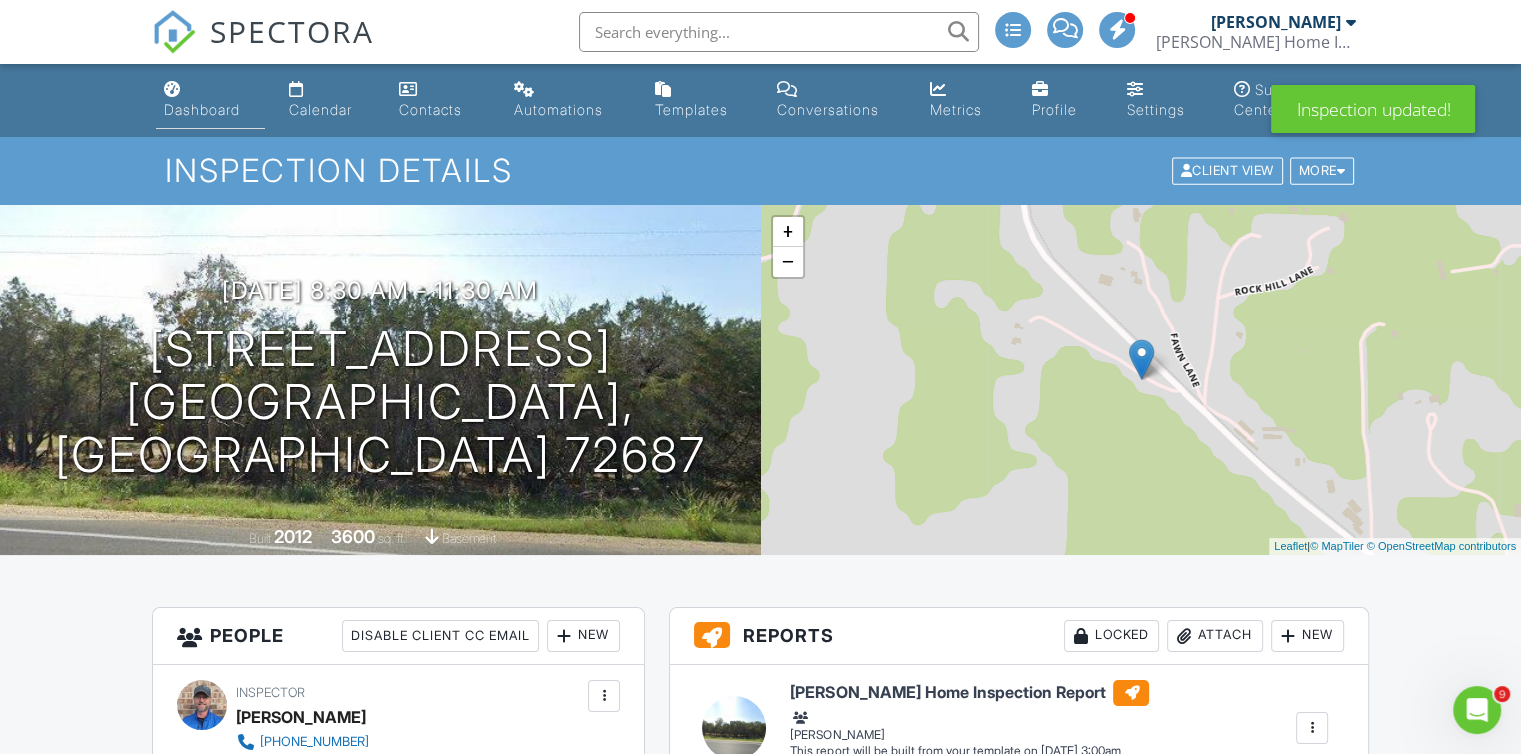 click on "Dashboard" at bounding box center (210, 100) 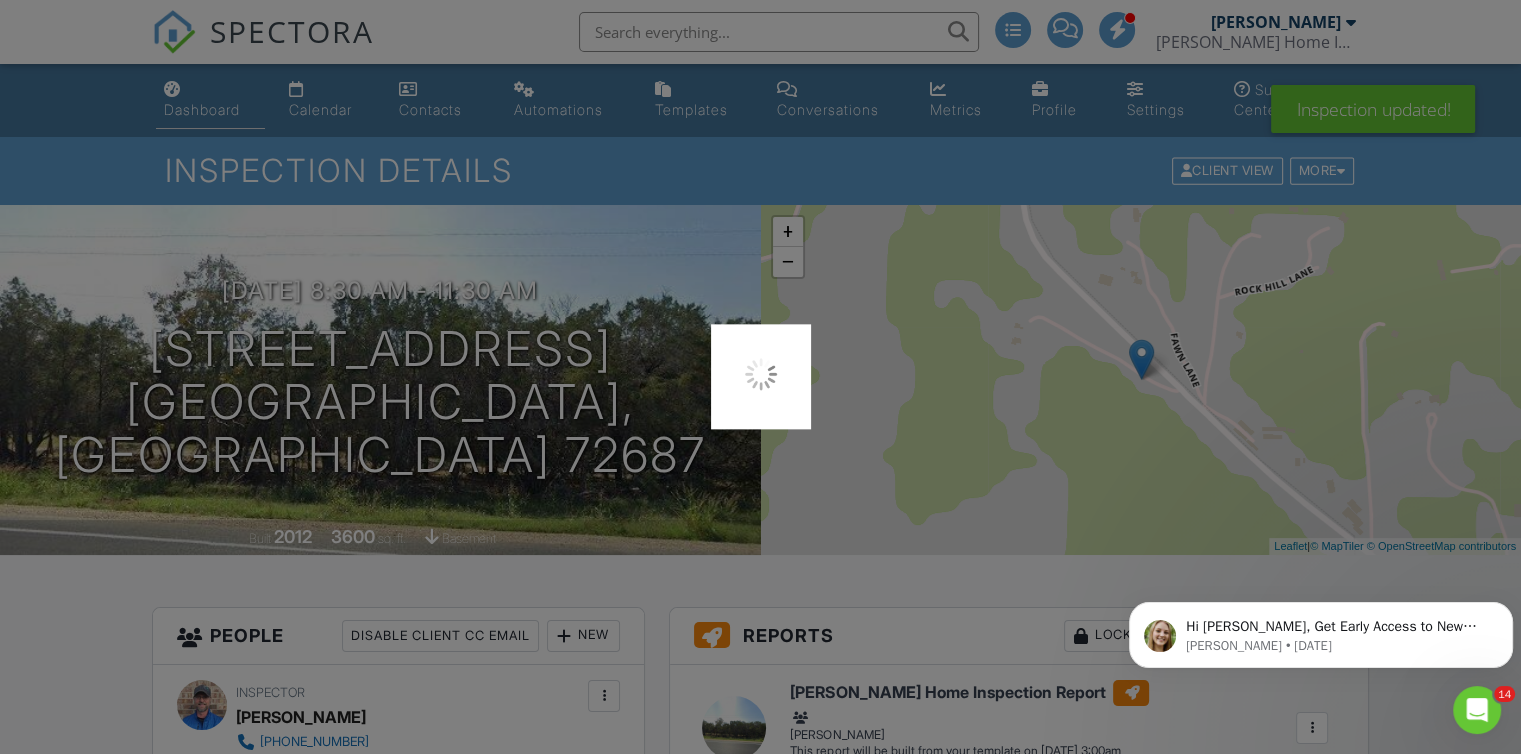 scroll, scrollTop: 0, scrollLeft: 0, axis: both 